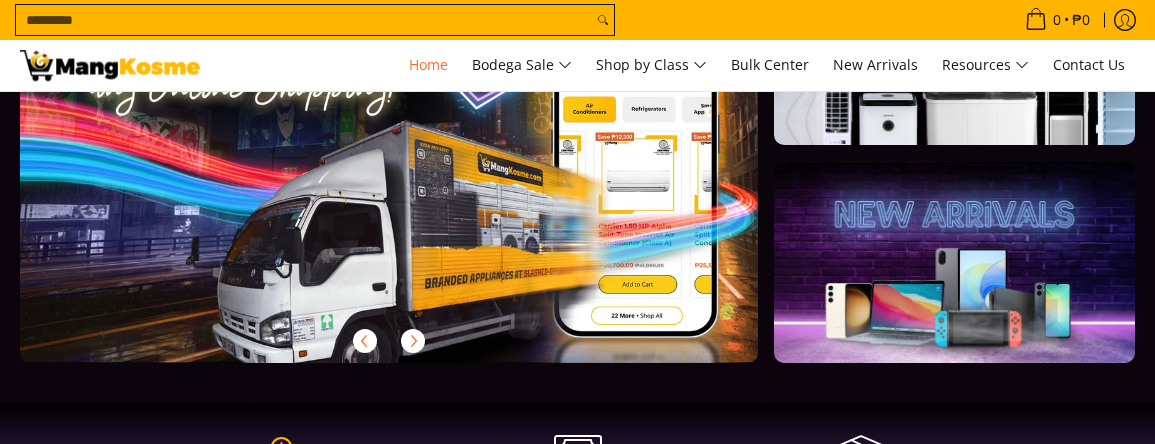 scroll, scrollTop: 0, scrollLeft: 0, axis: both 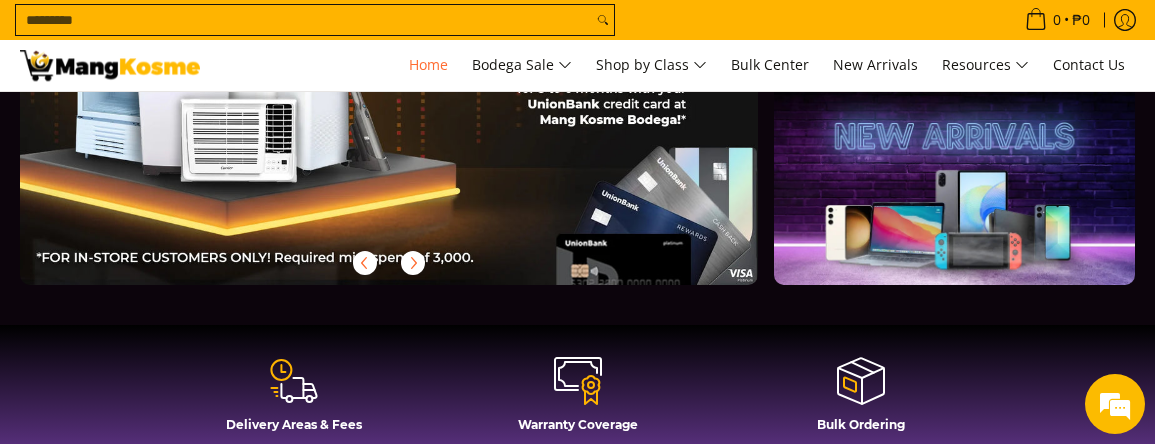 click on "Search..." at bounding box center [304, 20] 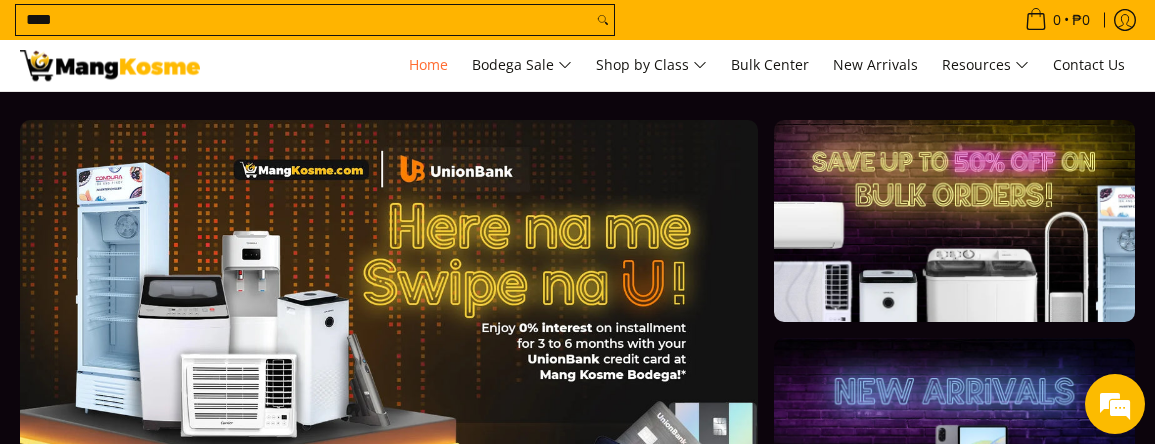 scroll, scrollTop: 0, scrollLeft: 0, axis: both 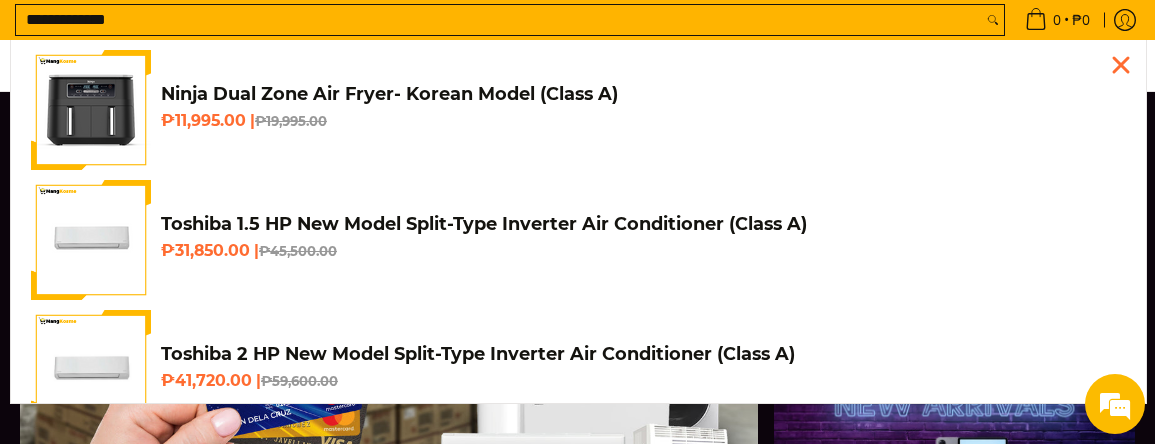 type on "**********" 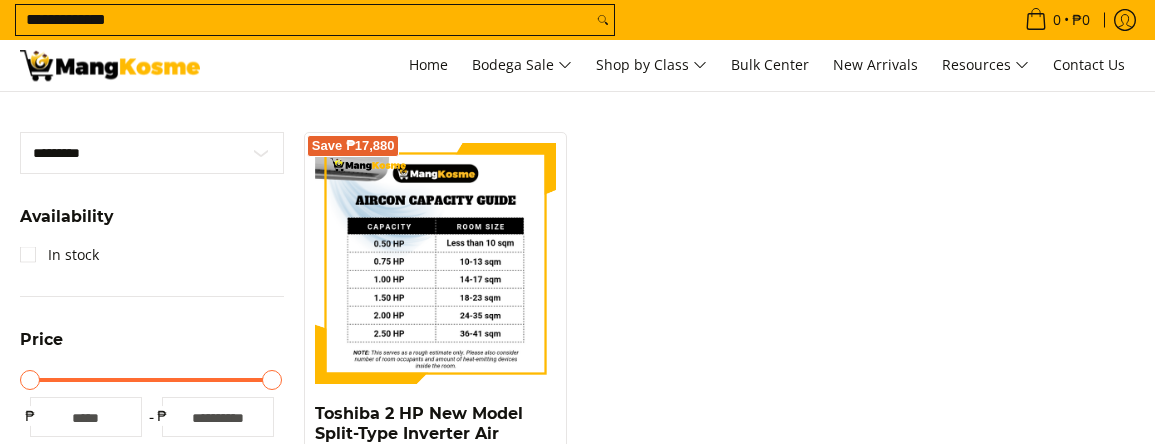 scroll, scrollTop: 0, scrollLeft: 0, axis: both 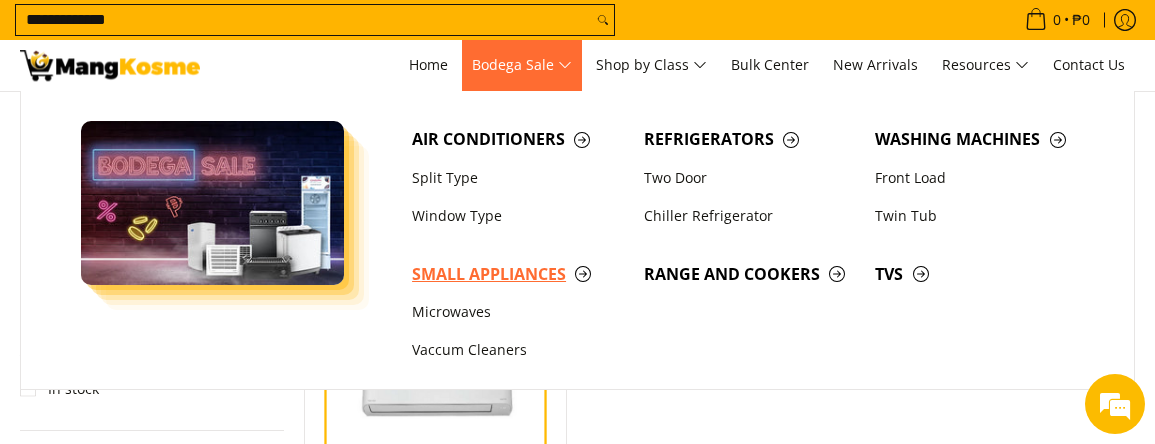 click on "Small Appliances" at bounding box center (518, 274) 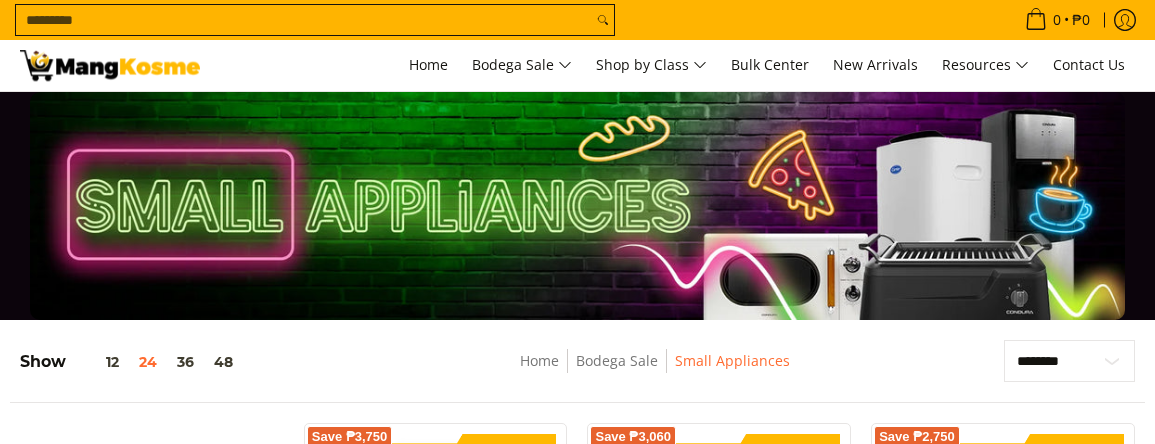 scroll, scrollTop: 267, scrollLeft: 0, axis: vertical 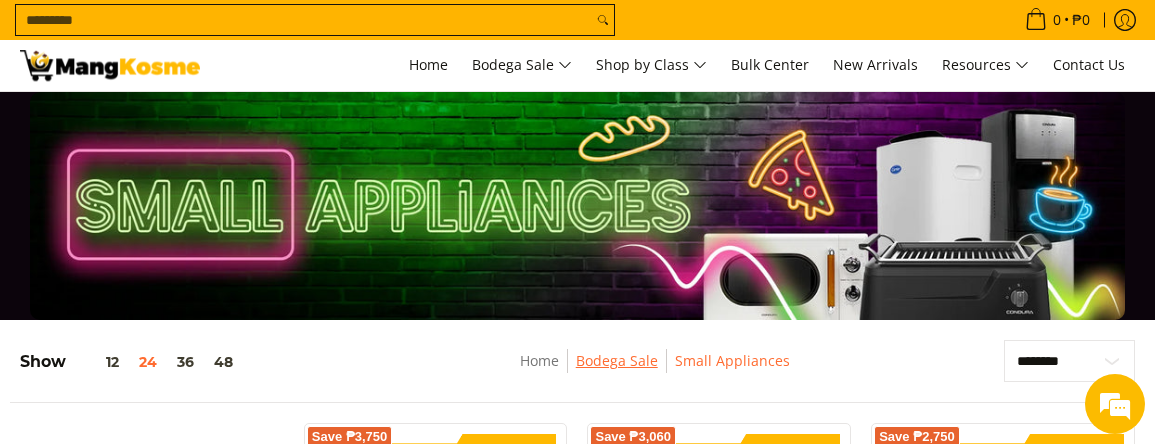 click on "Bodega Sale" at bounding box center [617, 360] 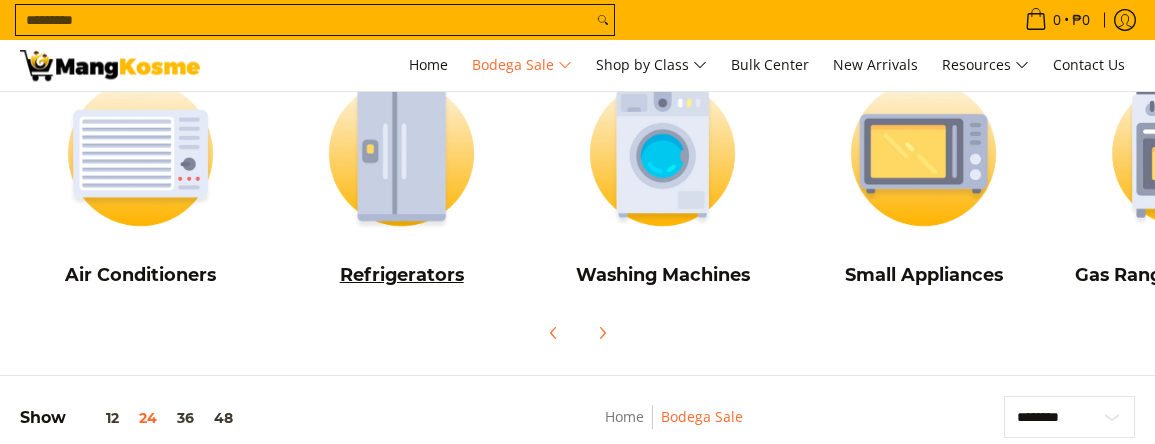 scroll, scrollTop: 0, scrollLeft: 0, axis: both 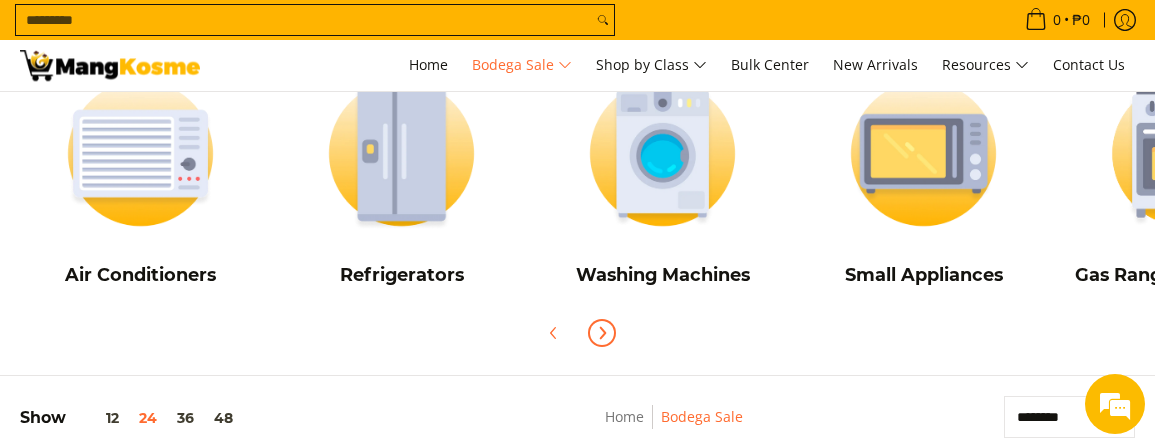 click at bounding box center (602, 333) 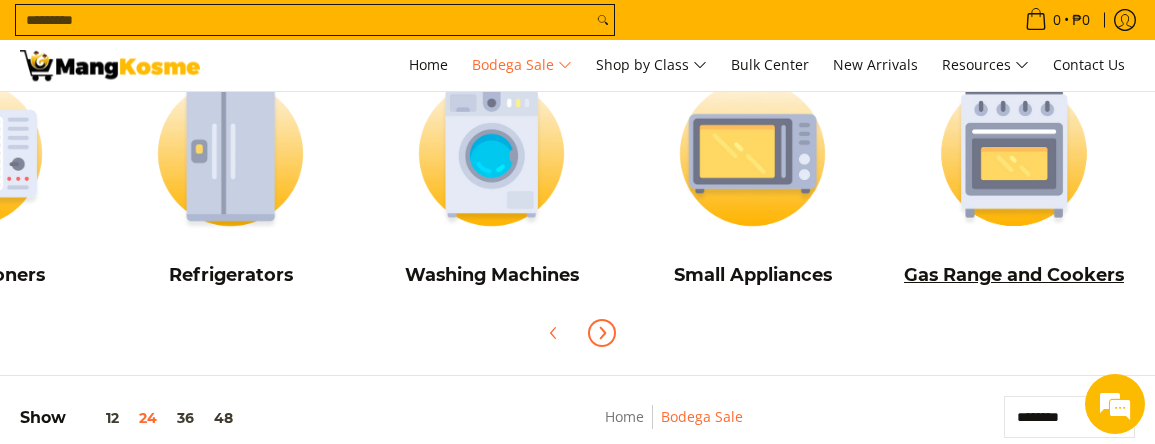 click on "Gas Range and Cookers" at bounding box center (1013, 275) 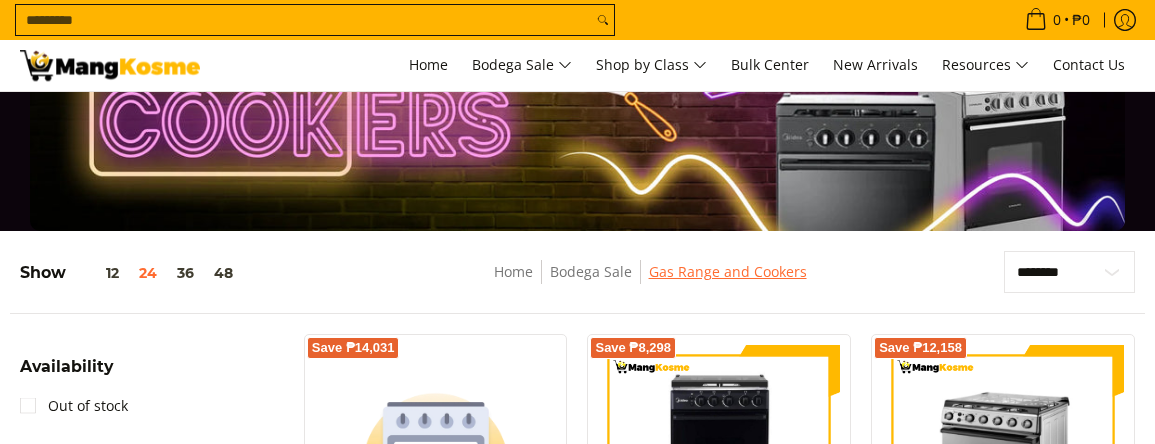 scroll, scrollTop: 133, scrollLeft: 0, axis: vertical 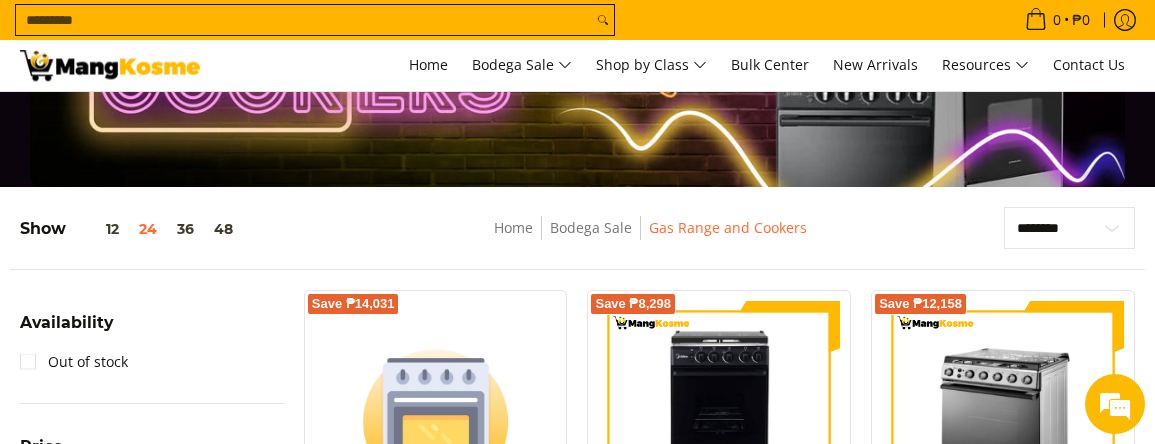 drag, startPoint x: 58, startPoint y: 71, endPoint x: 304, endPoint y: 52, distance: 246.73265 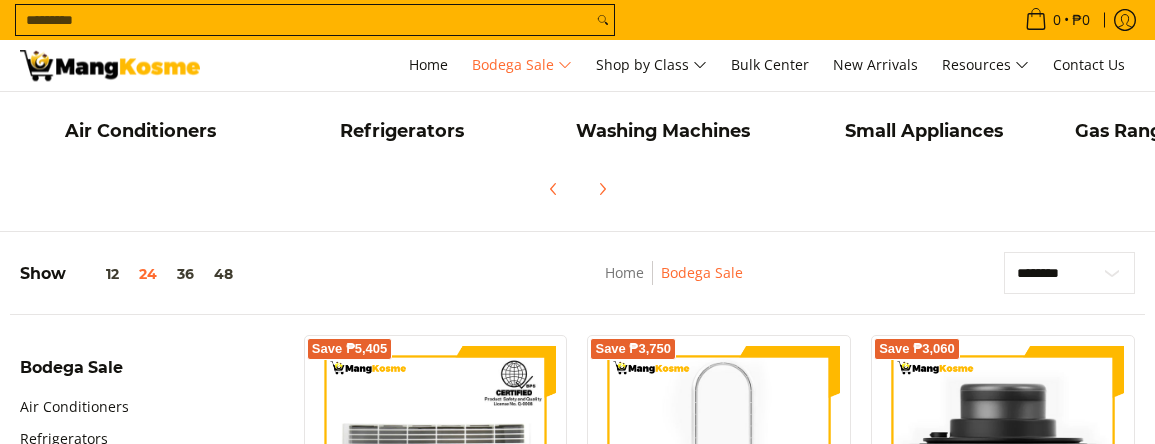 scroll, scrollTop: 480, scrollLeft: 0, axis: vertical 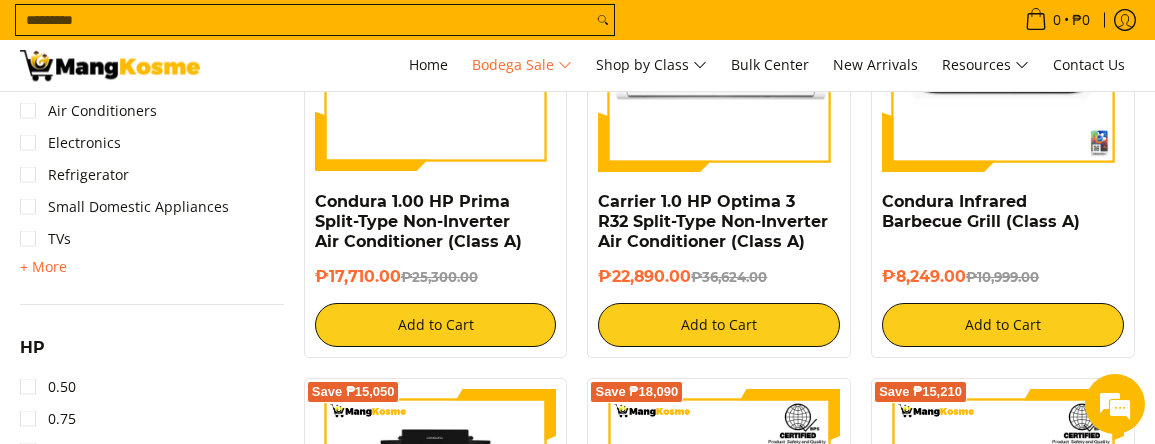 click on "+ More" at bounding box center [43, 267] 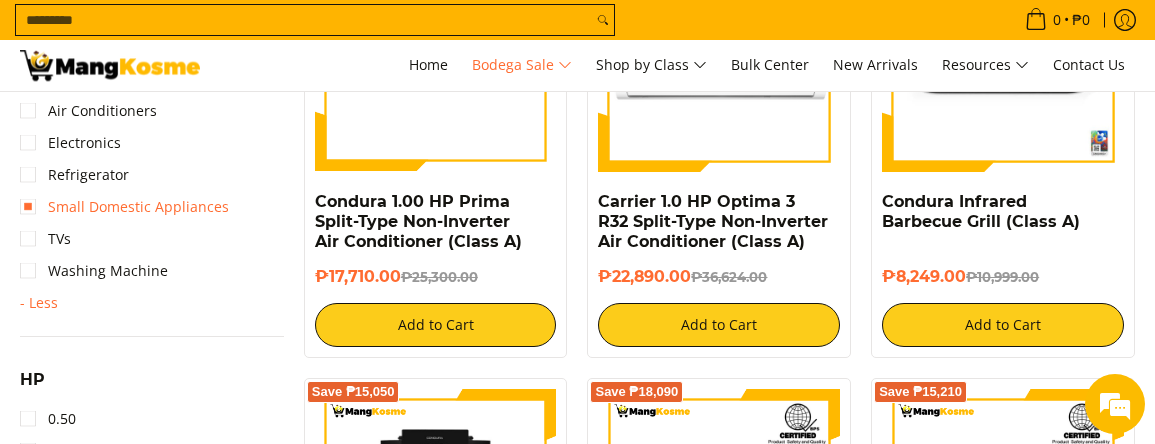click on "Small Domestic Appliances" at bounding box center [124, 207] 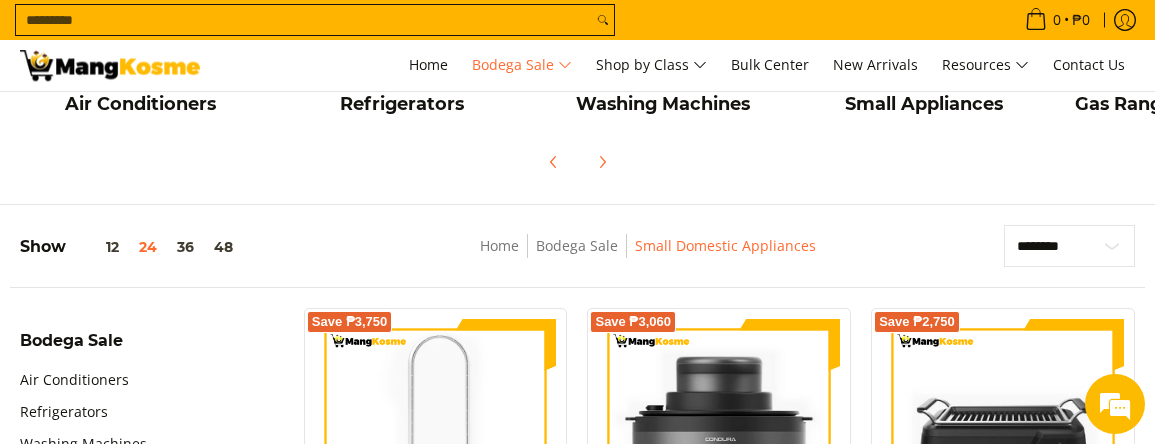 scroll, scrollTop: 571, scrollLeft: 0, axis: vertical 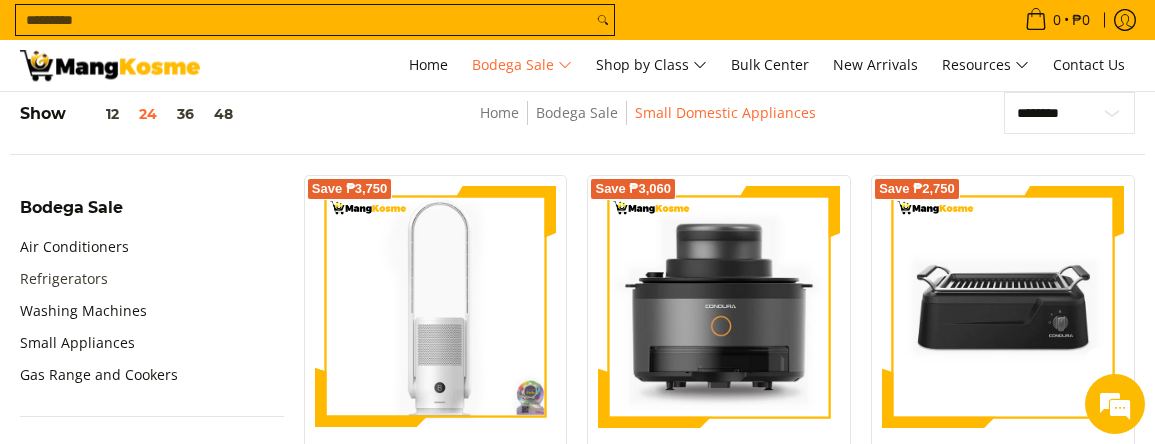 click on "Refrigerators" at bounding box center (64, 279) 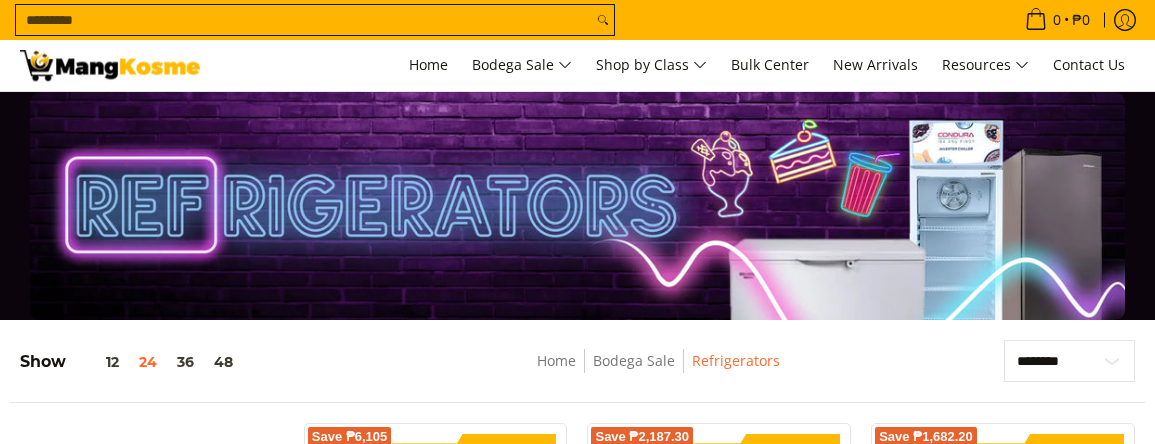 scroll, scrollTop: 133, scrollLeft: 0, axis: vertical 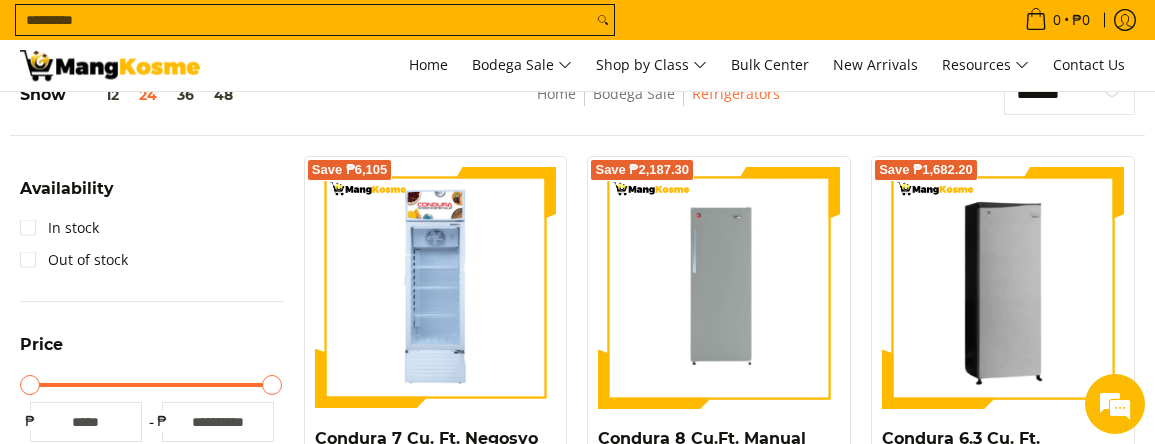 click at bounding box center (1003, 288) 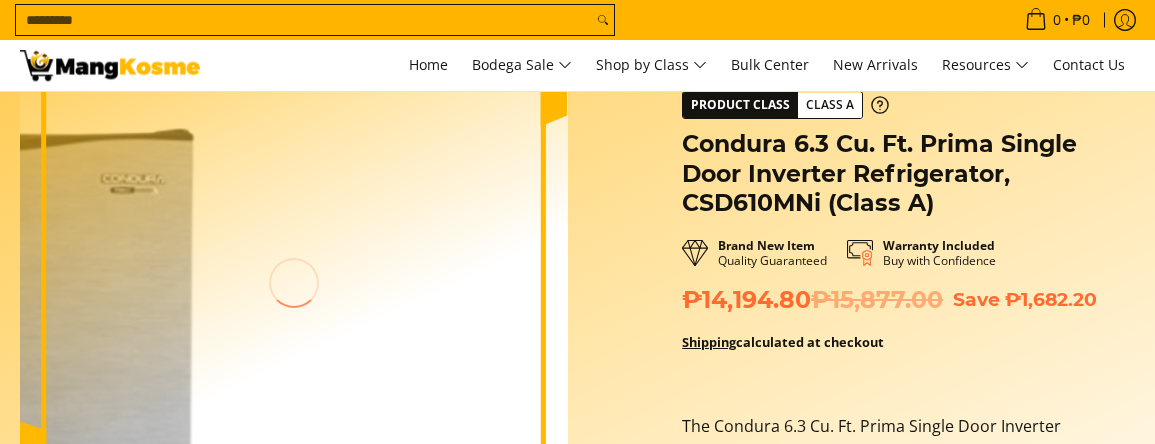 scroll, scrollTop: 0, scrollLeft: 0, axis: both 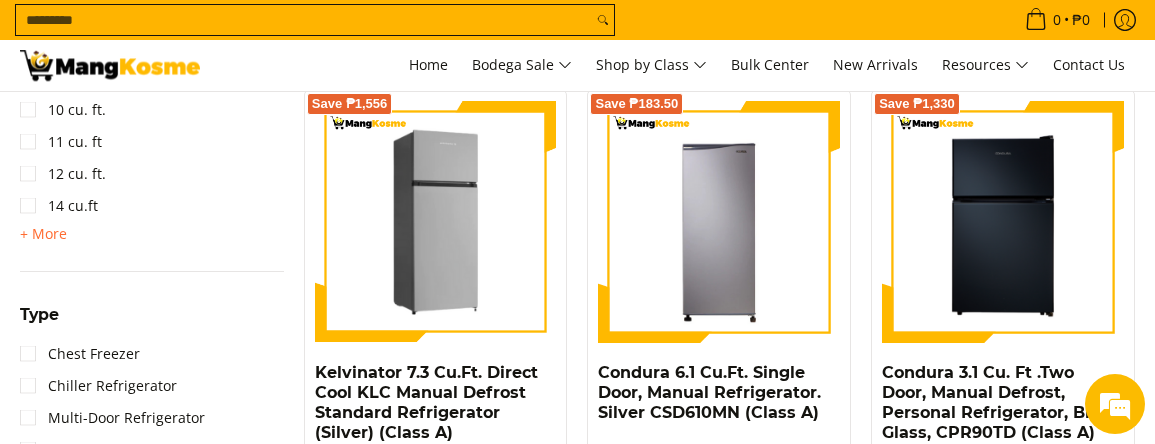 click at bounding box center [436, 222] 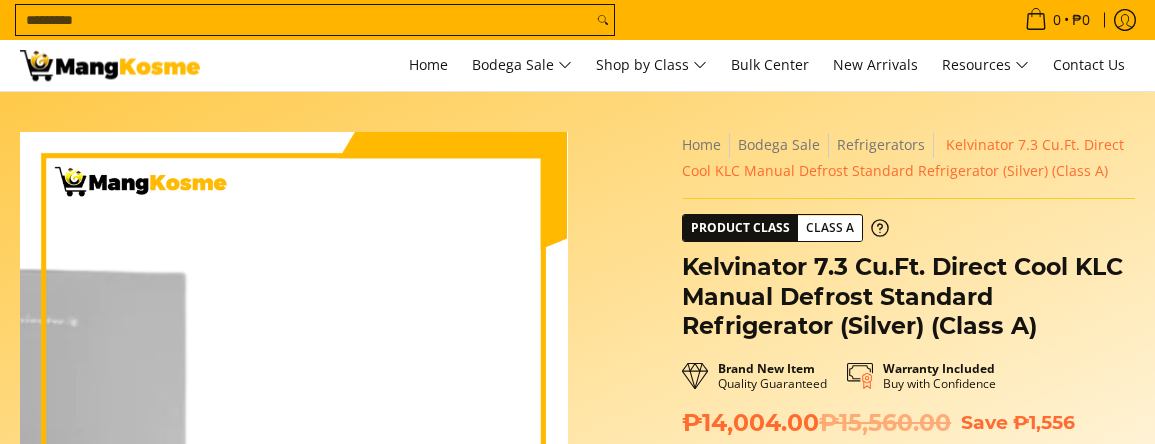 scroll, scrollTop: 0, scrollLeft: 0, axis: both 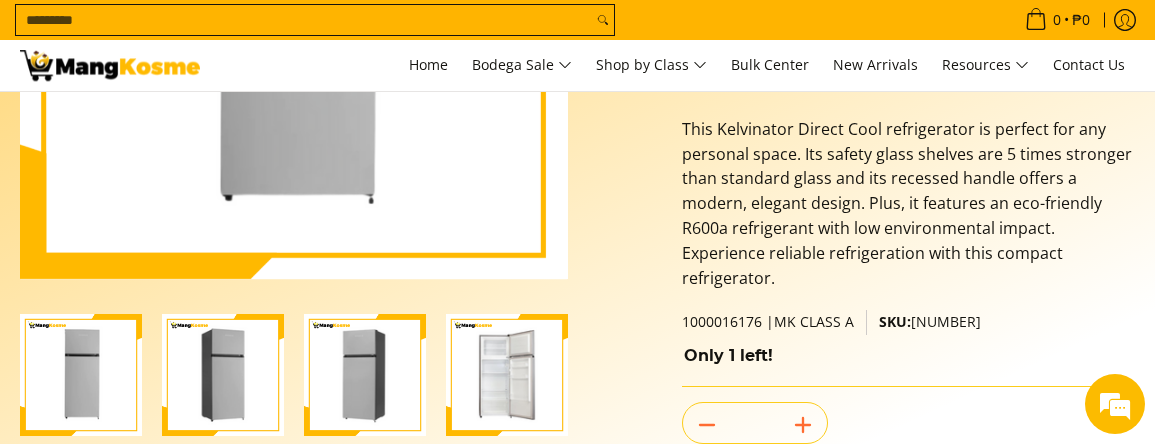 click at bounding box center [507, 375] 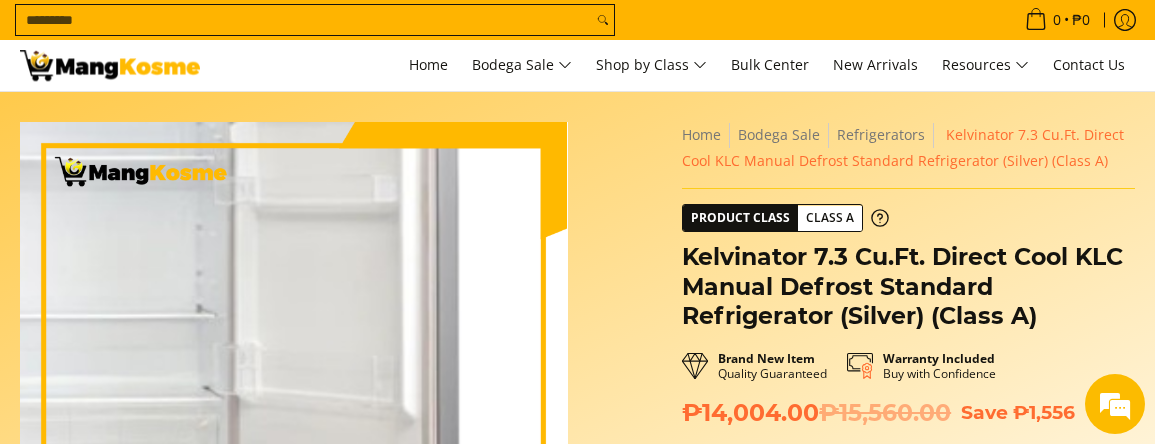 scroll, scrollTop: 0, scrollLeft: 0, axis: both 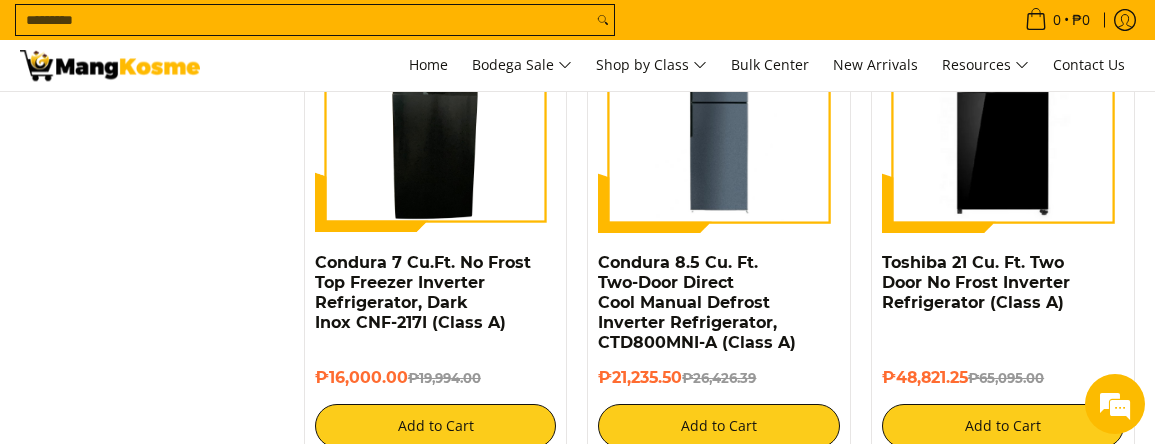 click at bounding box center [435, 112] 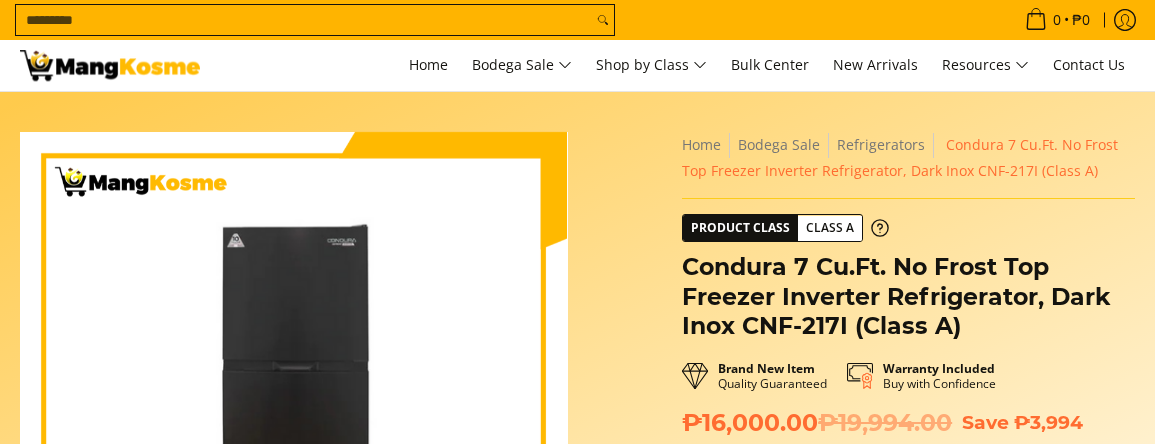 scroll, scrollTop: 152, scrollLeft: 0, axis: vertical 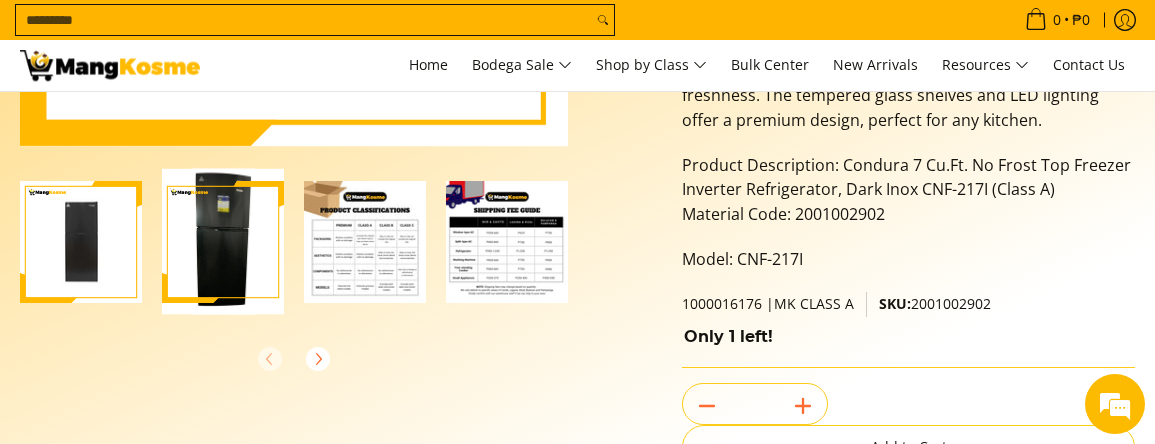 click at bounding box center [365, 242] 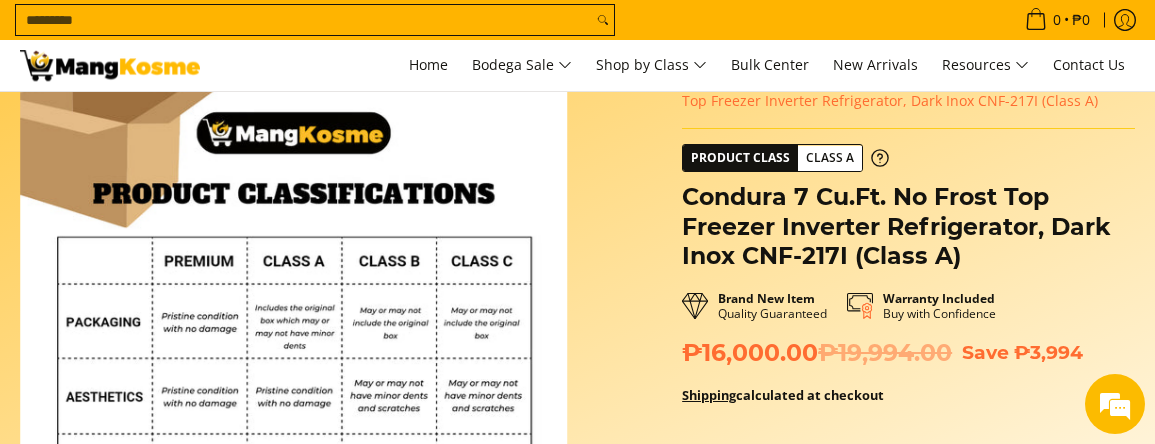 scroll, scrollTop: 133, scrollLeft: 0, axis: vertical 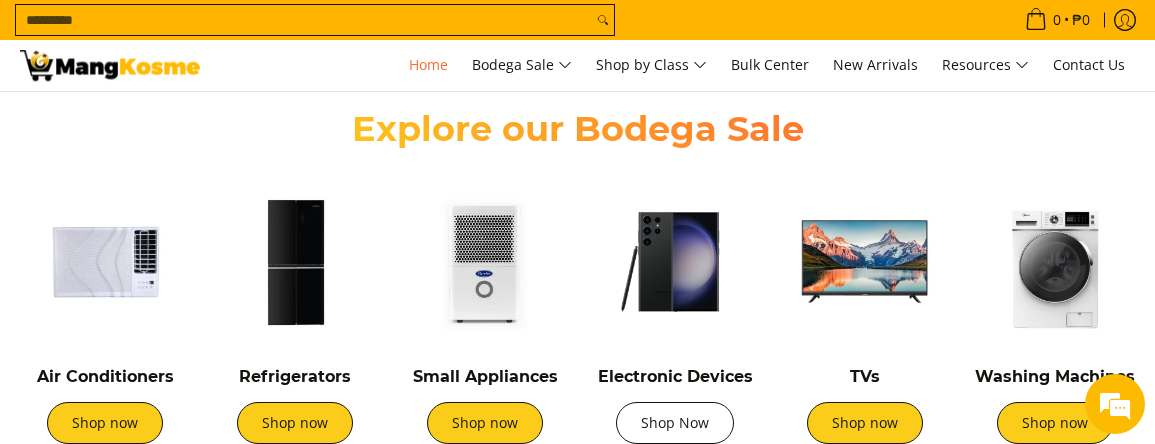 drag, startPoint x: 662, startPoint y: 421, endPoint x: 642, endPoint y: 421, distance: 20 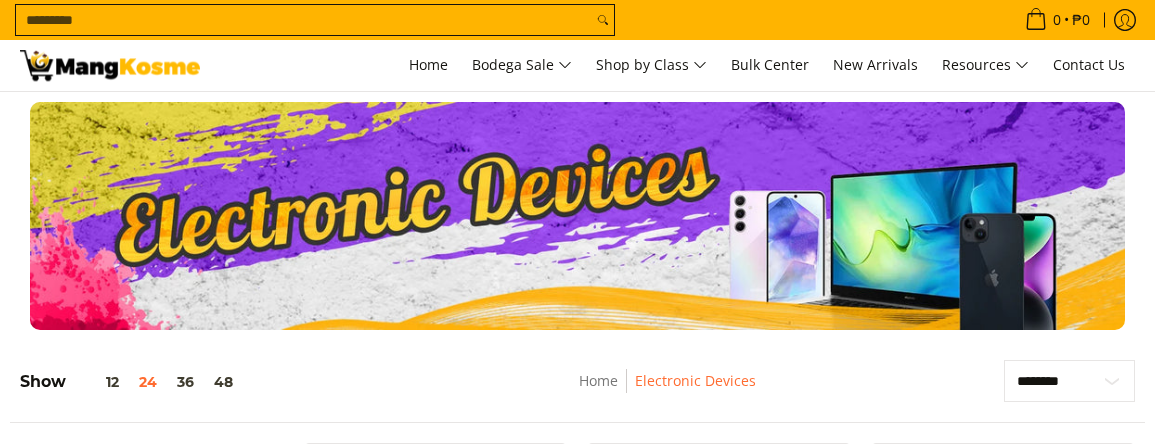 scroll, scrollTop: 0, scrollLeft: 0, axis: both 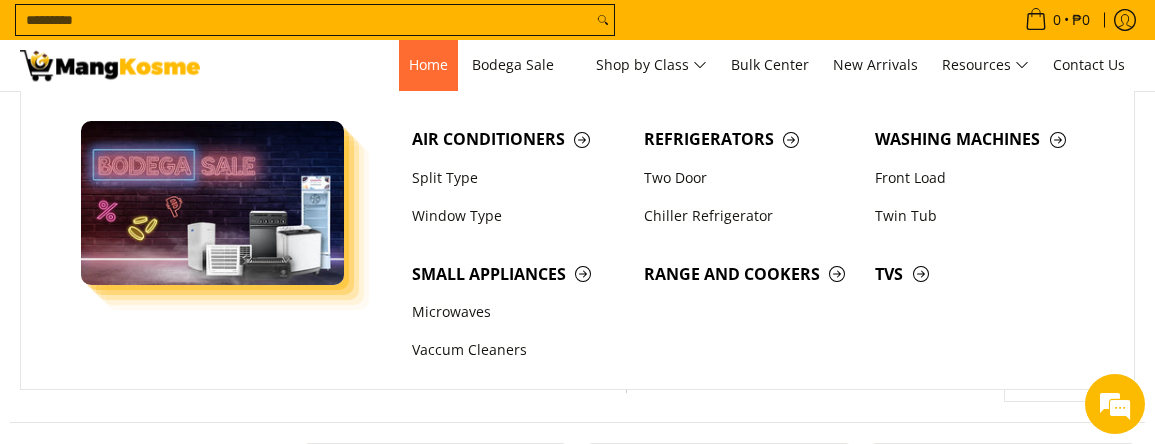 click on "Home" at bounding box center (428, 65) 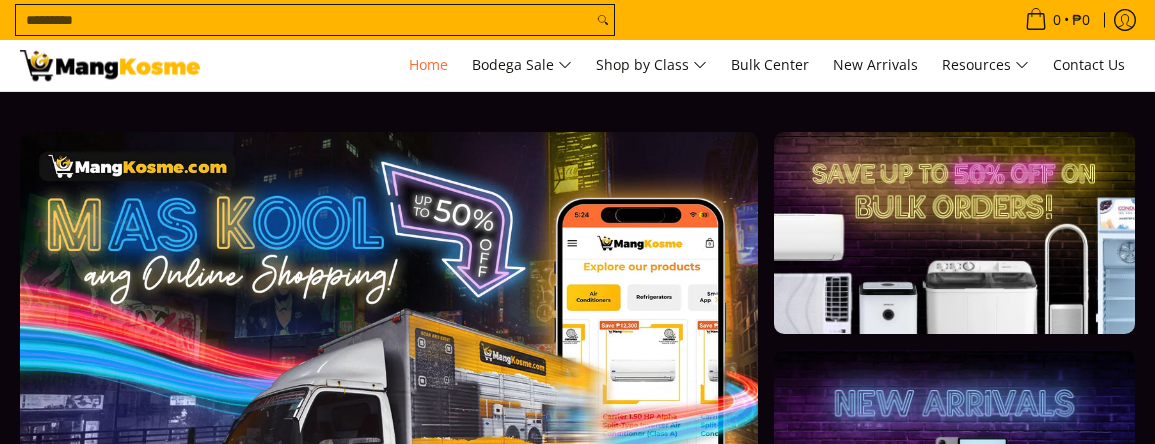 scroll, scrollTop: 0, scrollLeft: 0, axis: both 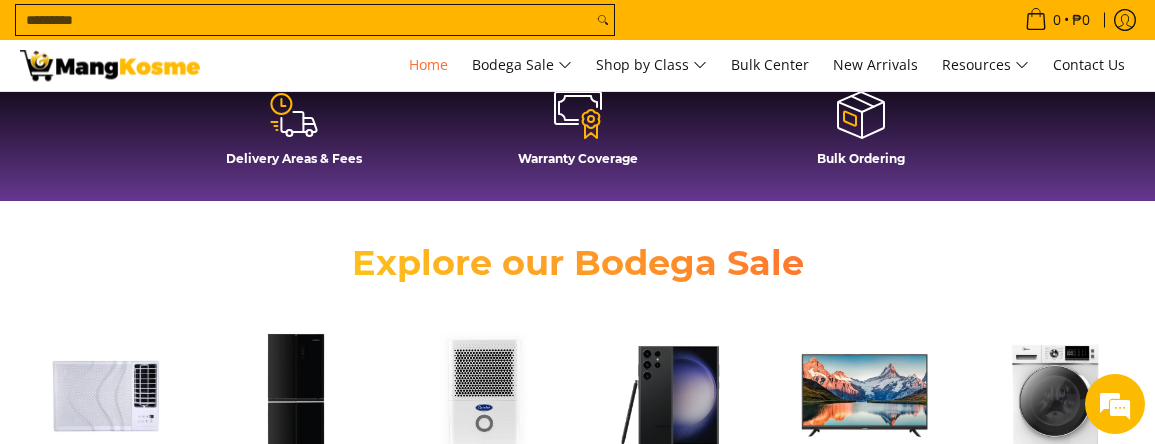 click on "Search..." at bounding box center [304, 20] 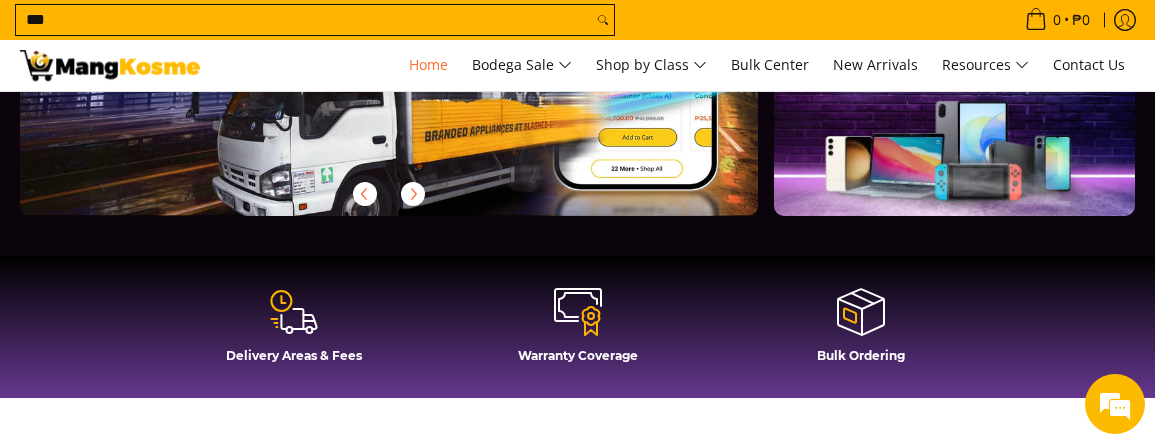 scroll, scrollTop: 289, scrollLeft: 0, axis: vertical 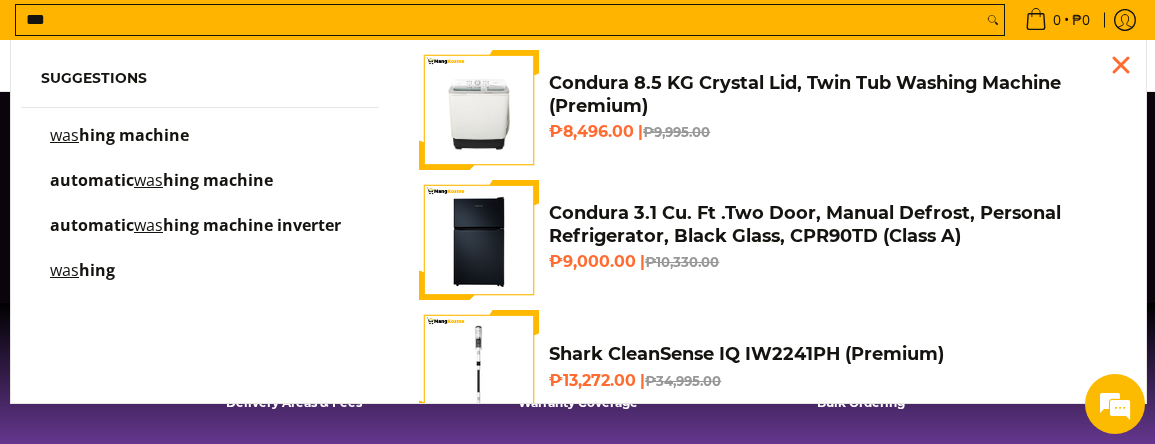 type on "***" 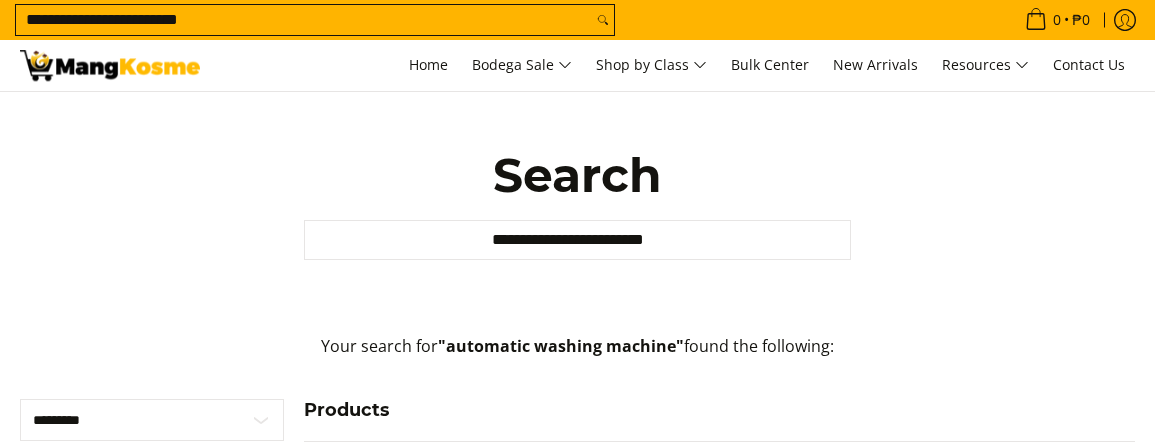 scroll, scrollTop: 0, scrollLeft: 0, axis: both 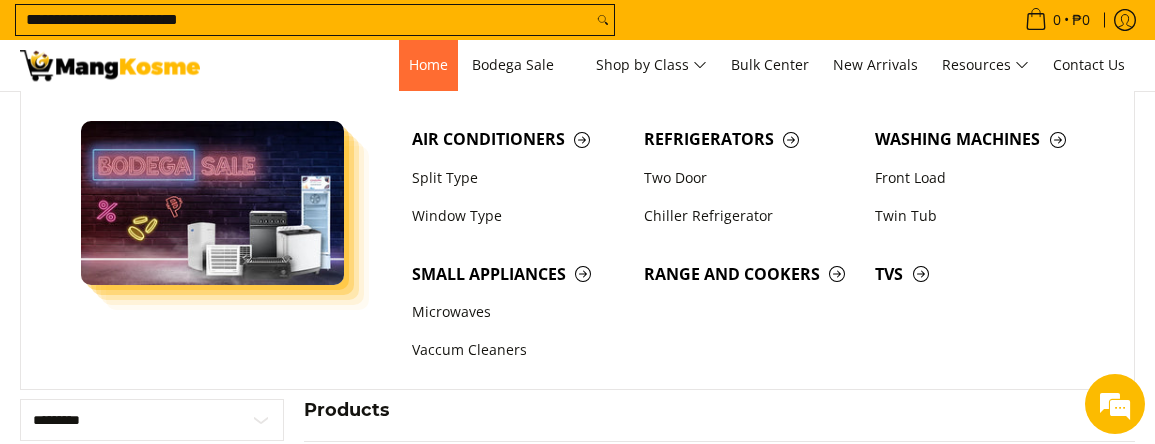 click on "Home" at bounding box center (428, 64) 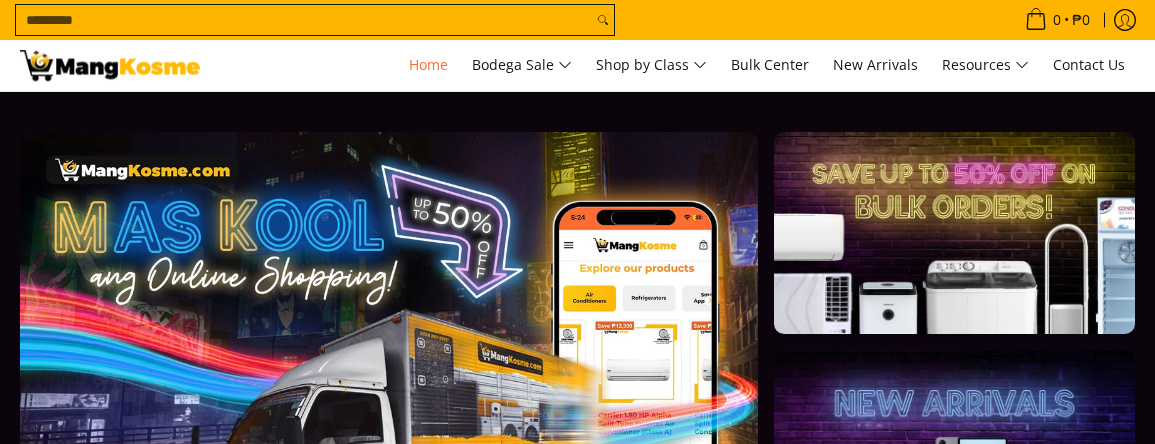 scroll, scrollTop: 0, scrollLeft: 0, axis: both 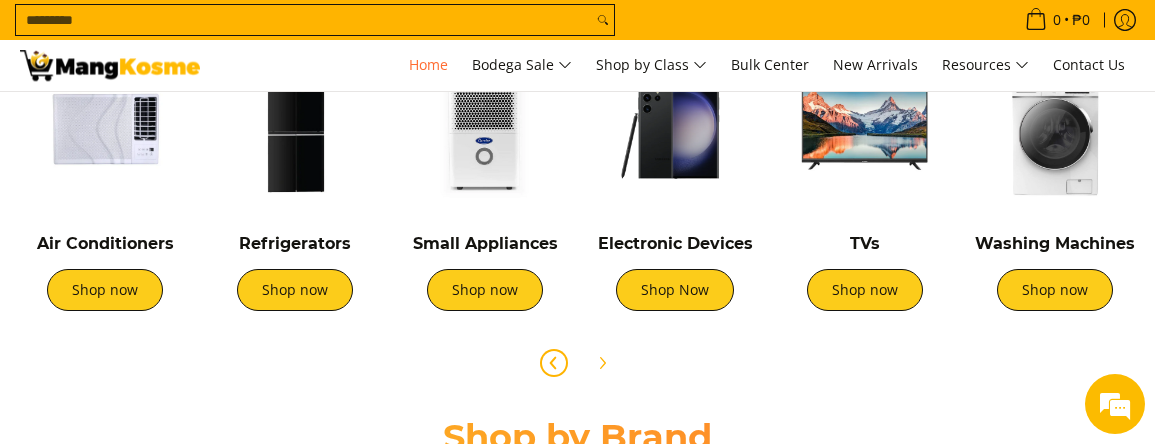 click at bounding box center [554, 363] 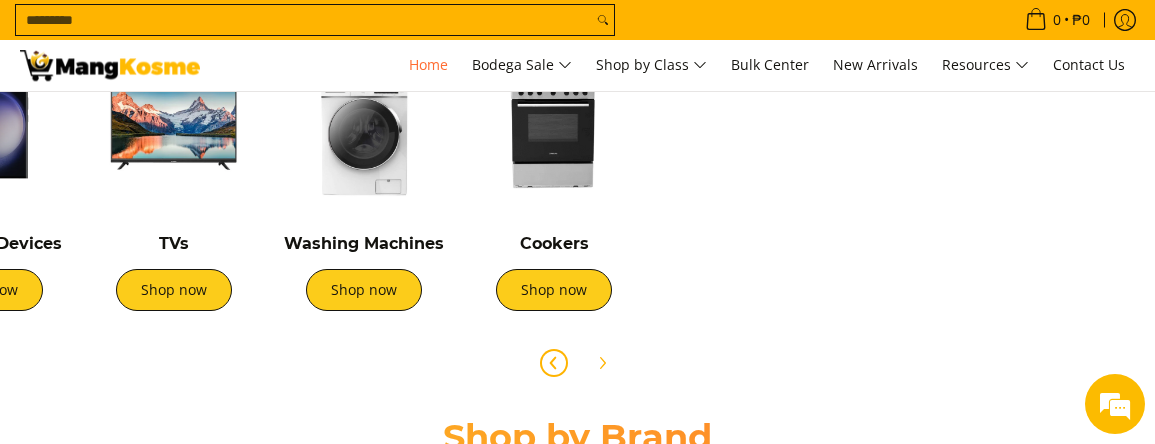 scroll, scrollTop: 0, scrollLeft: 693, axis: horizontal 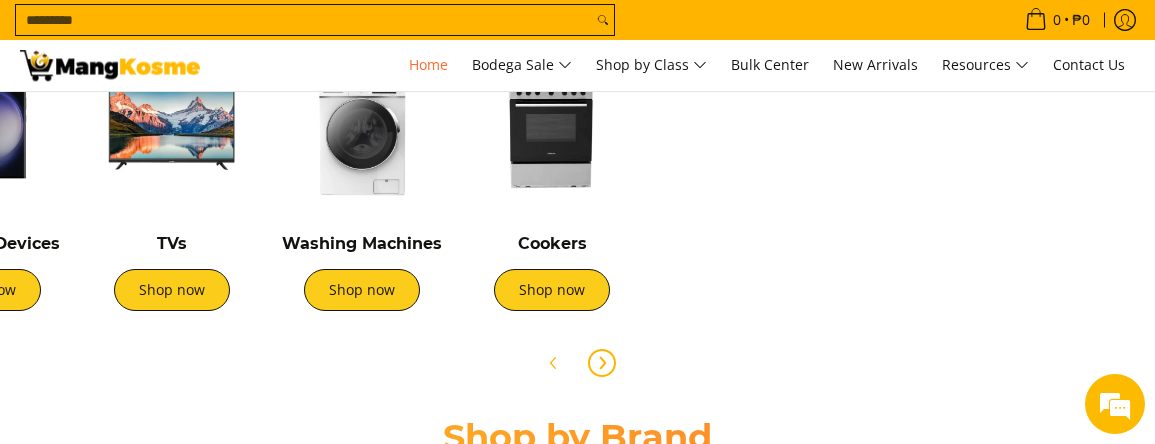 click at bounding box center [602, 363] 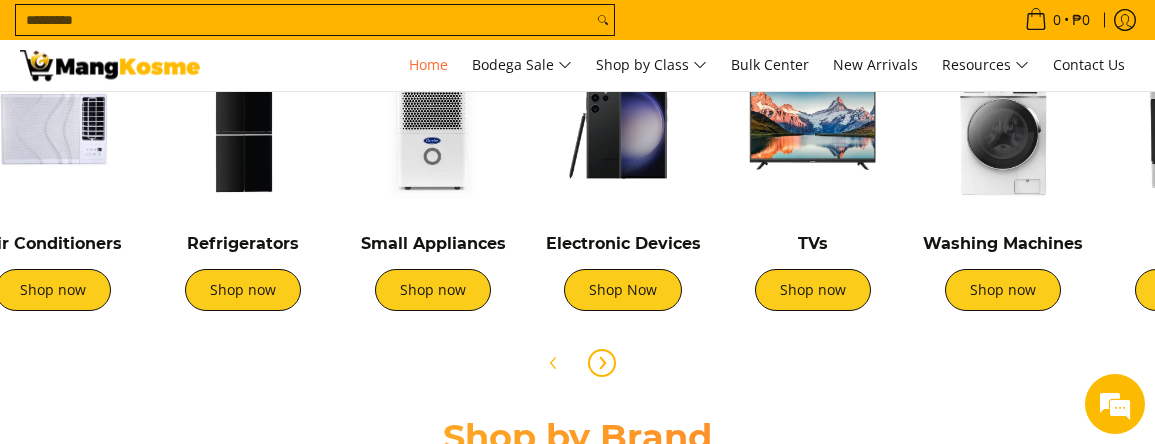 scroll, scrollTop: 0, scrollLeft: 0, axis: both 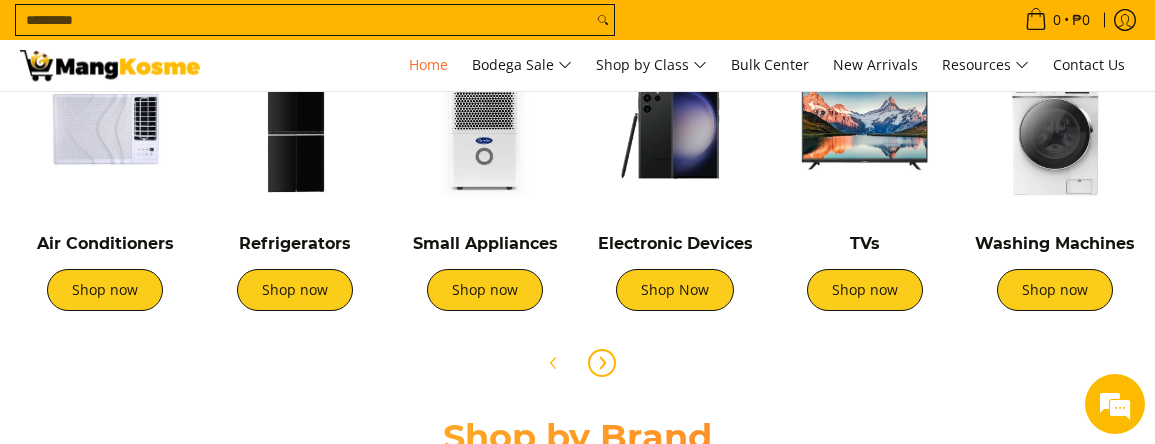 click at bounding box center [1055, 129] 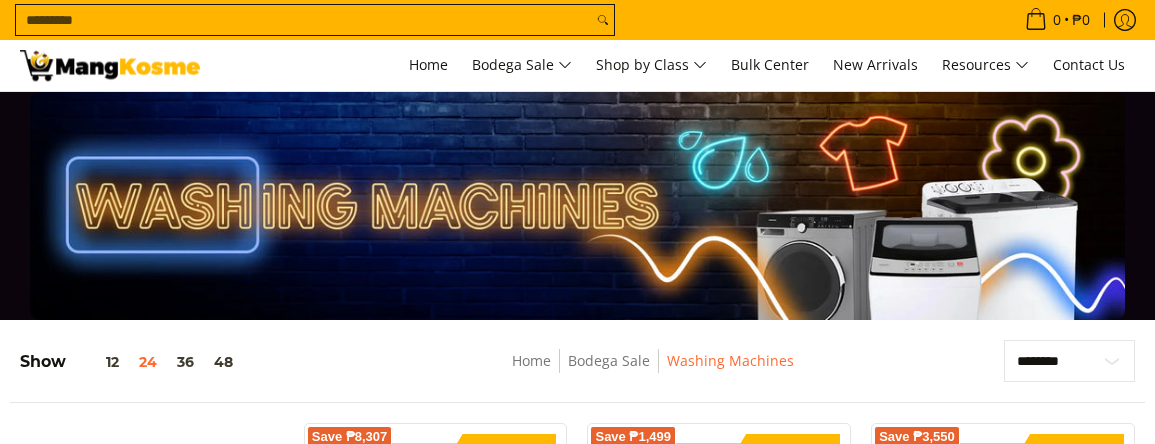 scroll, scrollTop: 400, scrollLeft: 0, axis: vertical 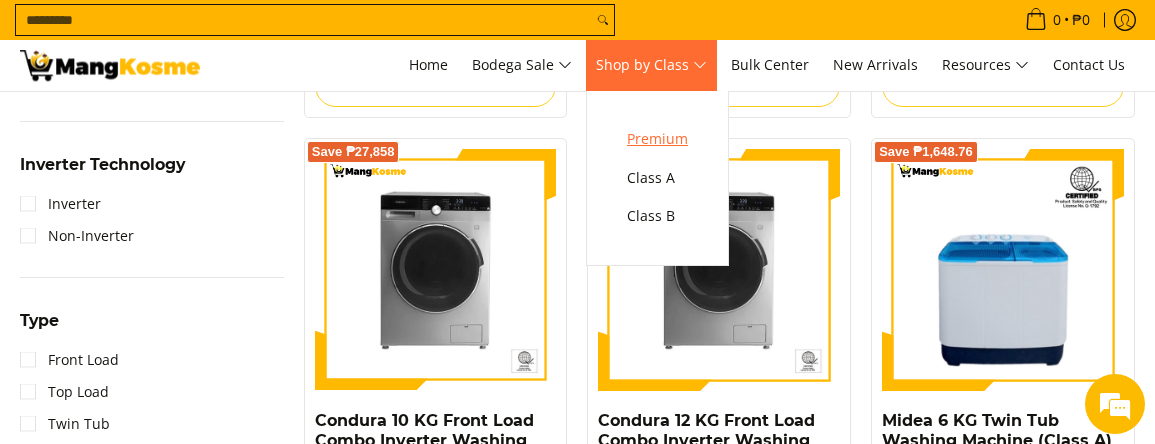 click on "Premium" at bounding box center [657, 139] 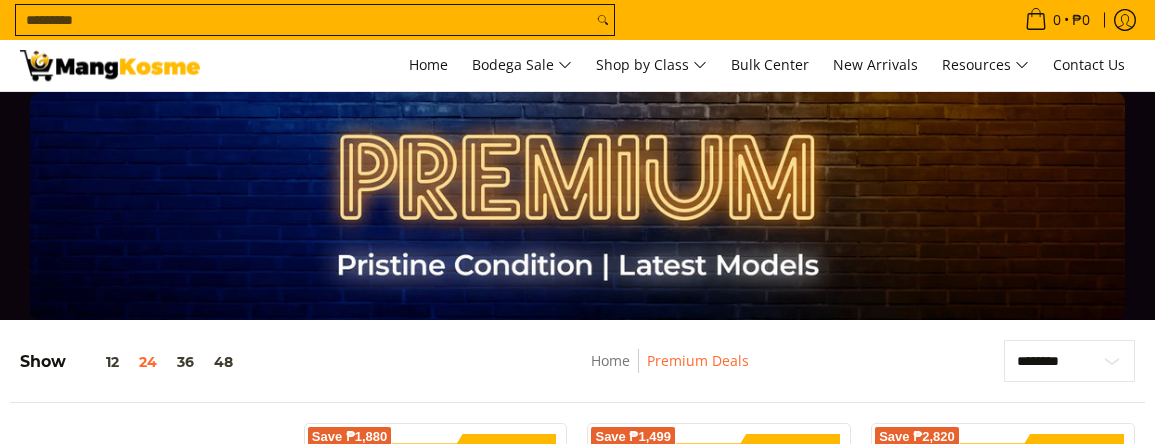 scroll, scrollTop: 400, scrollLeft: 0, axis: vertical 